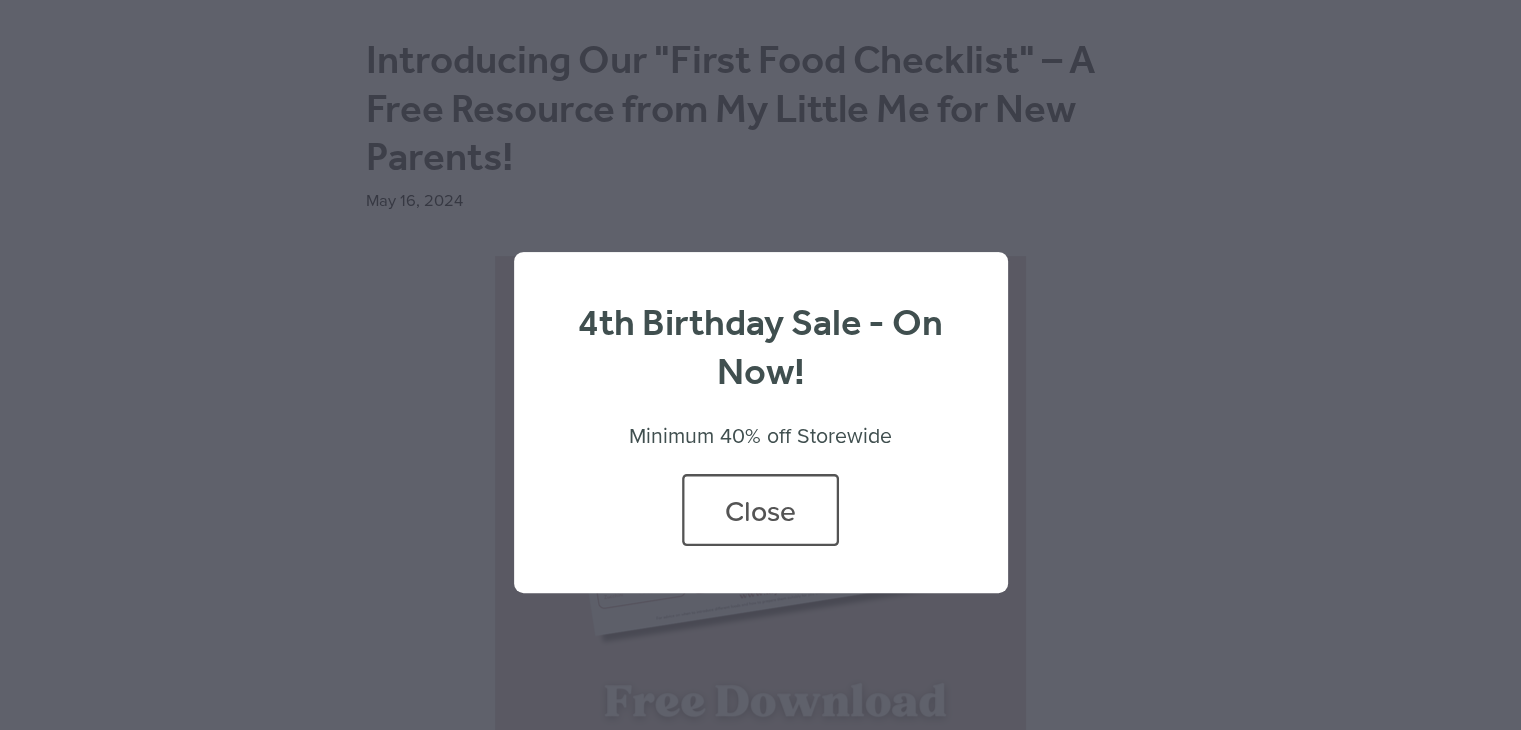 scroll, scrollTop: 0, scrollLeft: 0, axis: both 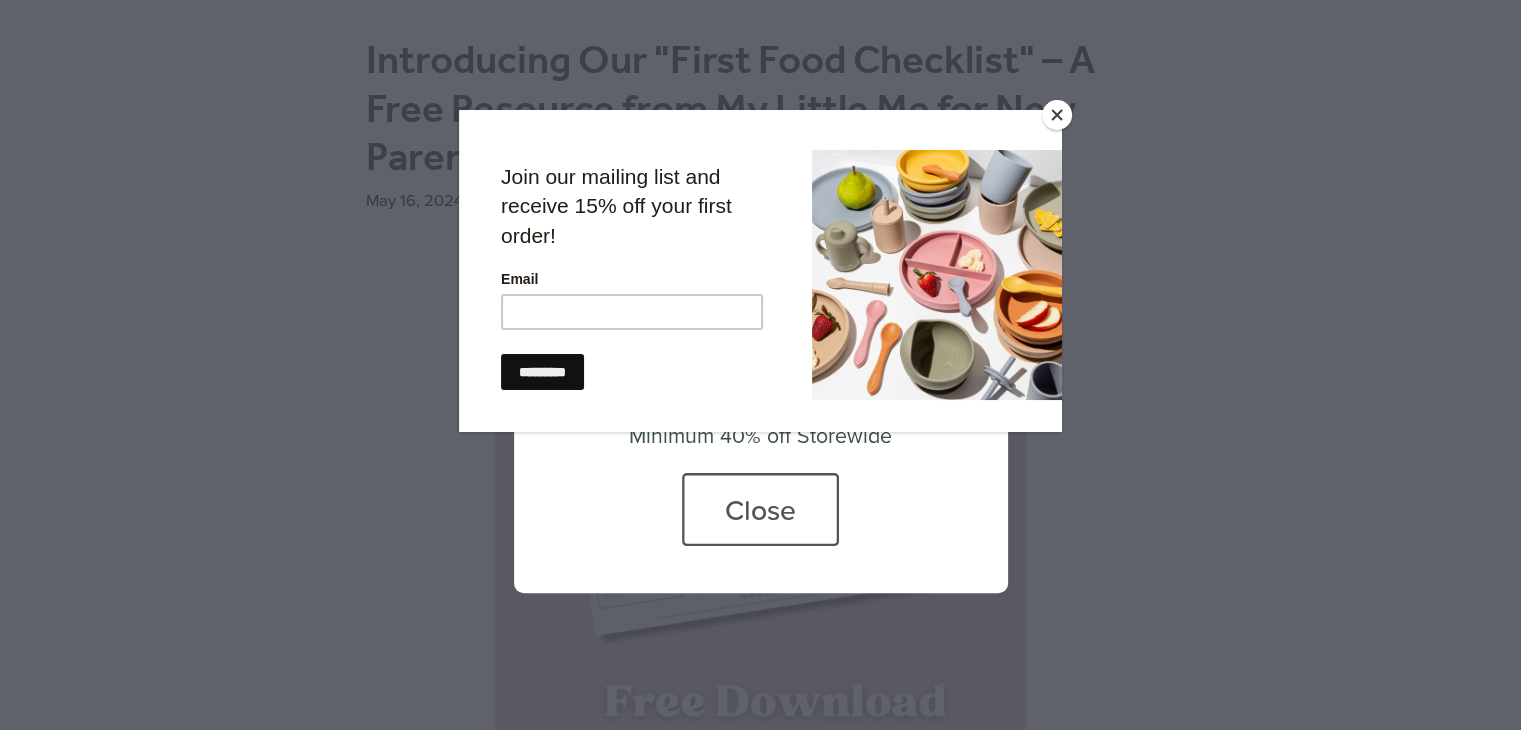 click at bounding box center [1057, 115] 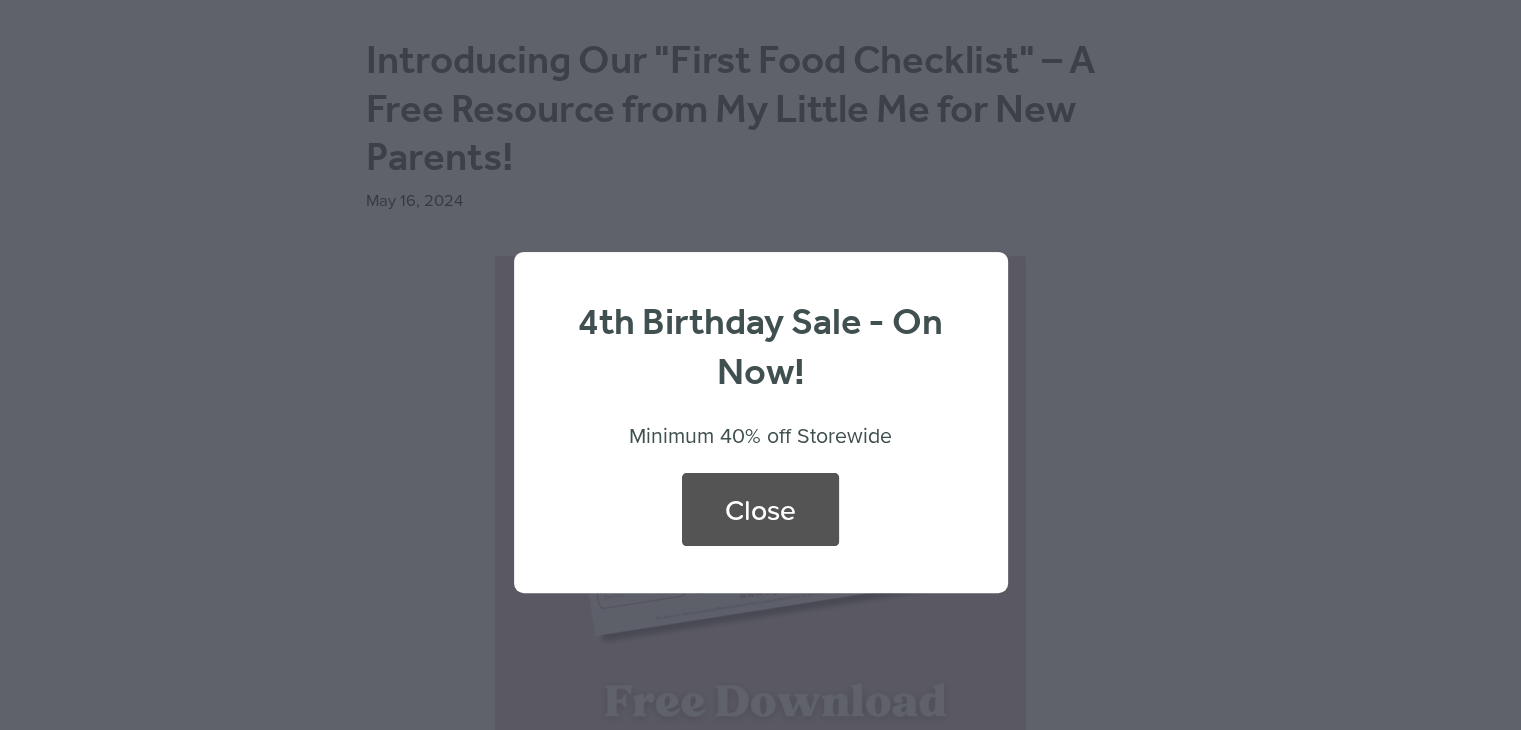click on "Close" at bounding box center (760, 509) 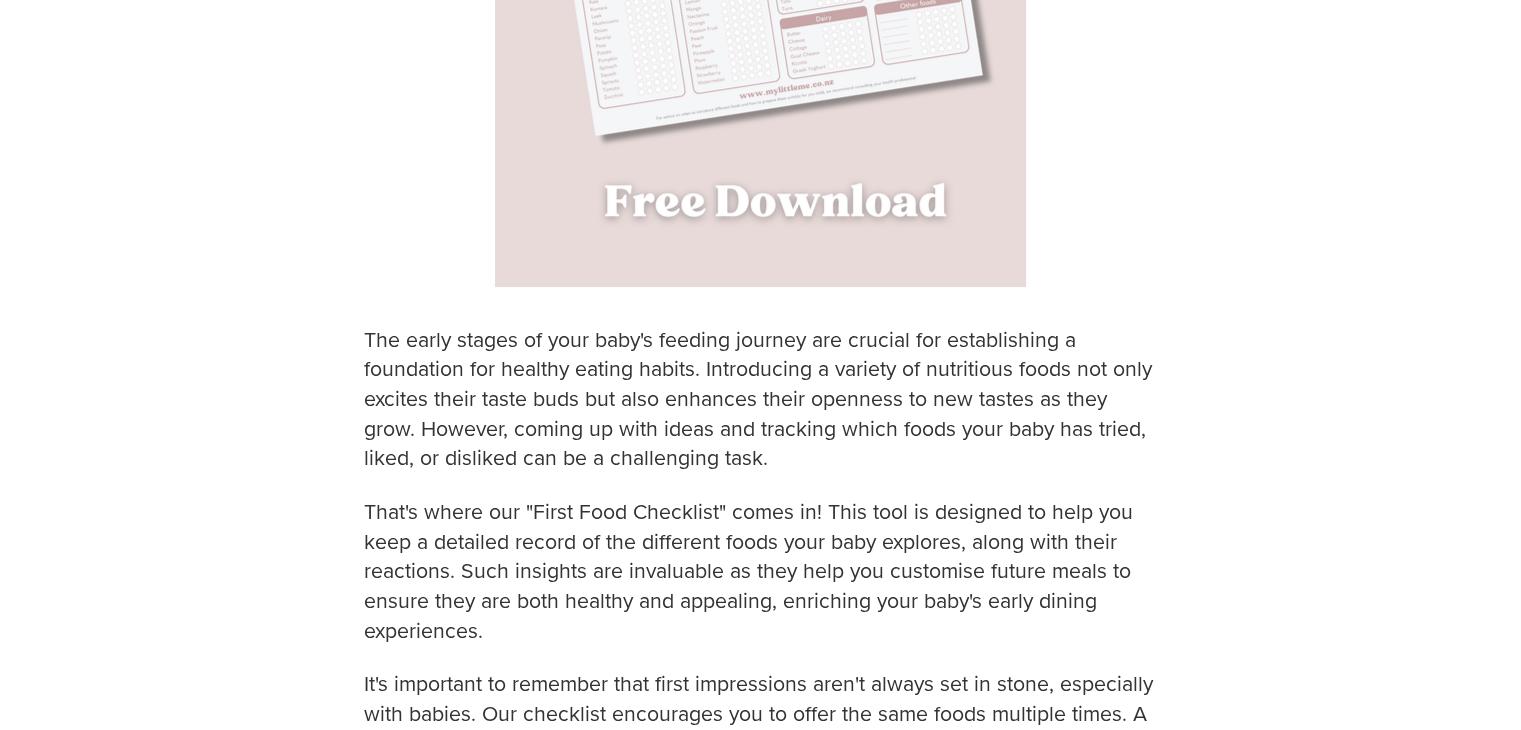 scroll, scrollTop: 600, scrollLeft: 0, axis: vertical 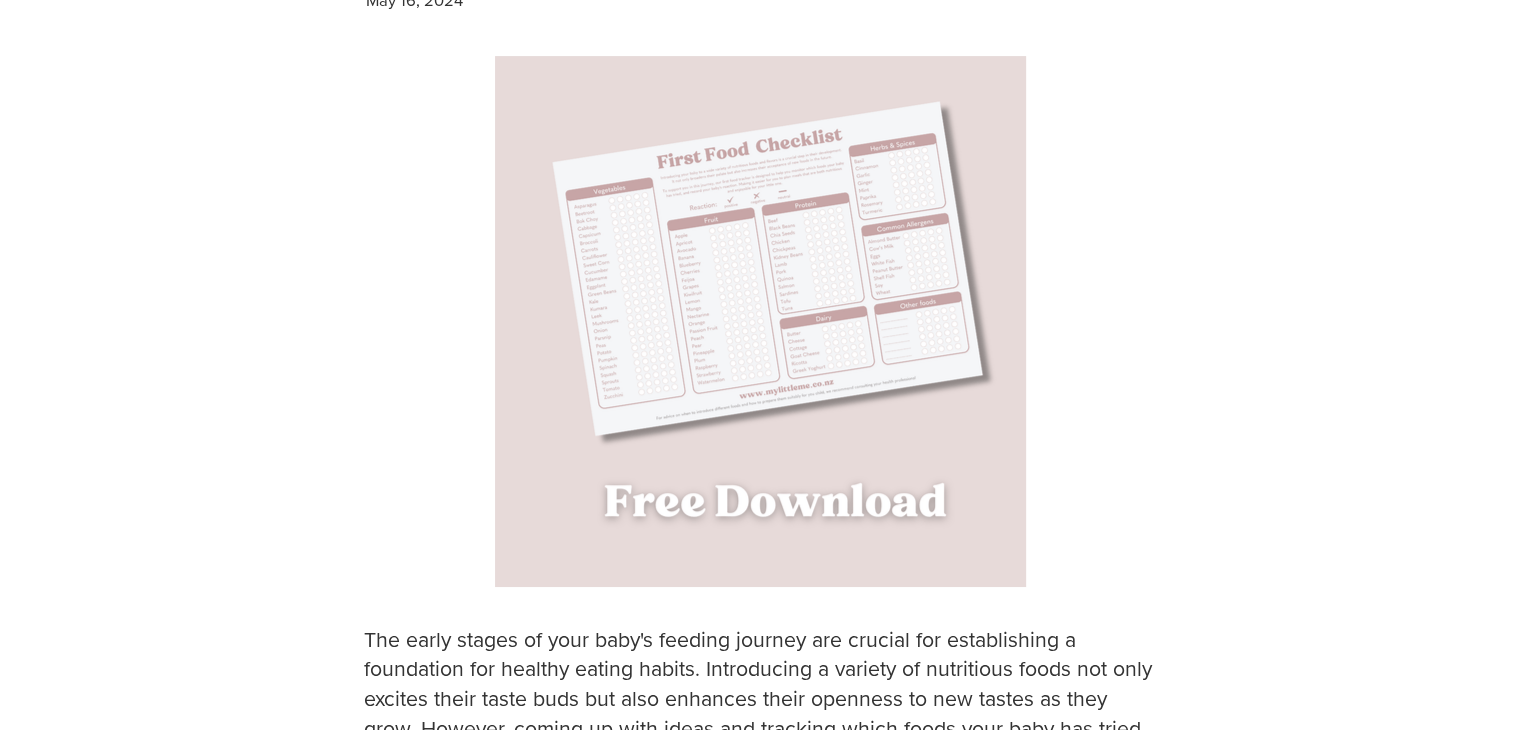 click at bounding box center (760, 321) 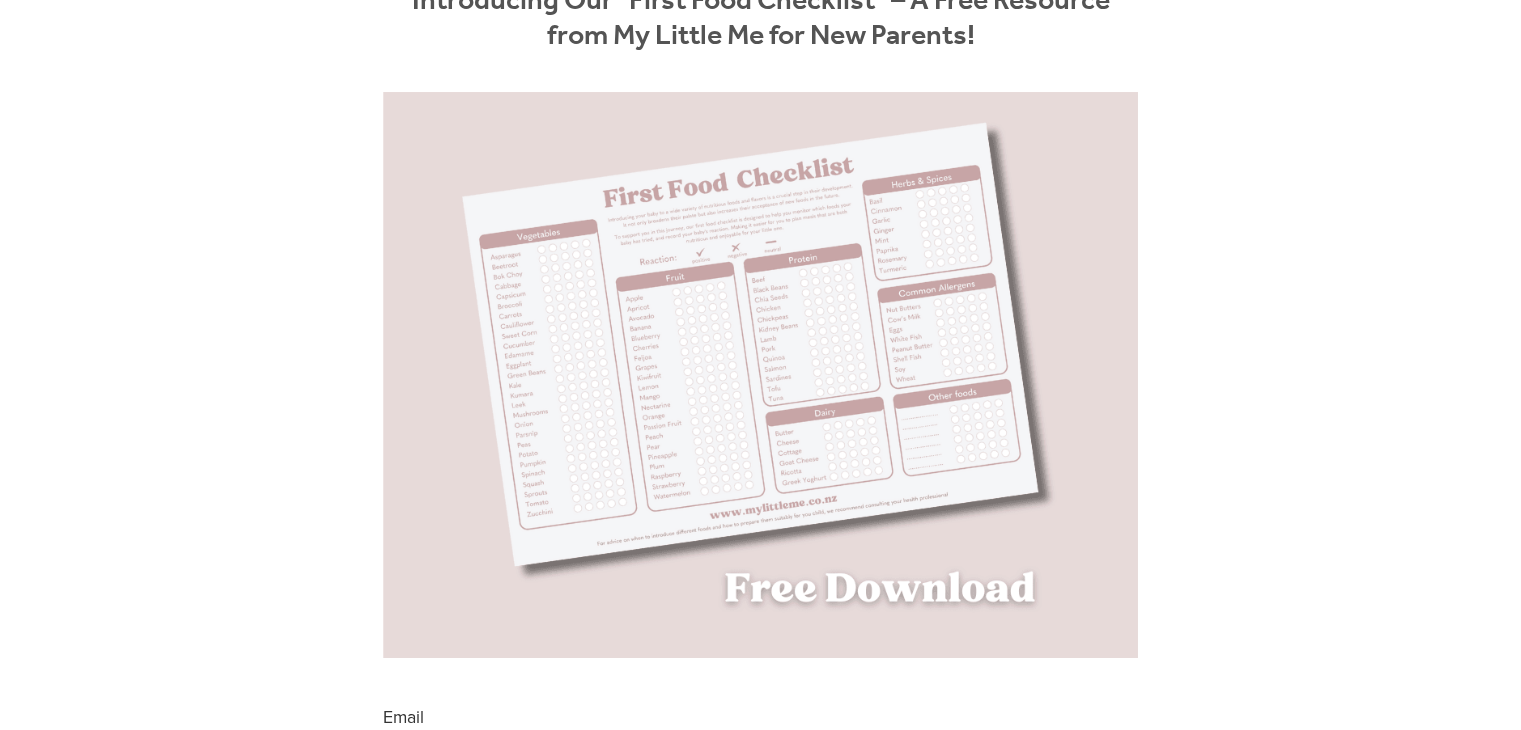 scroll, scrollTop: 500, scrollLeft: 0, axis: vertical 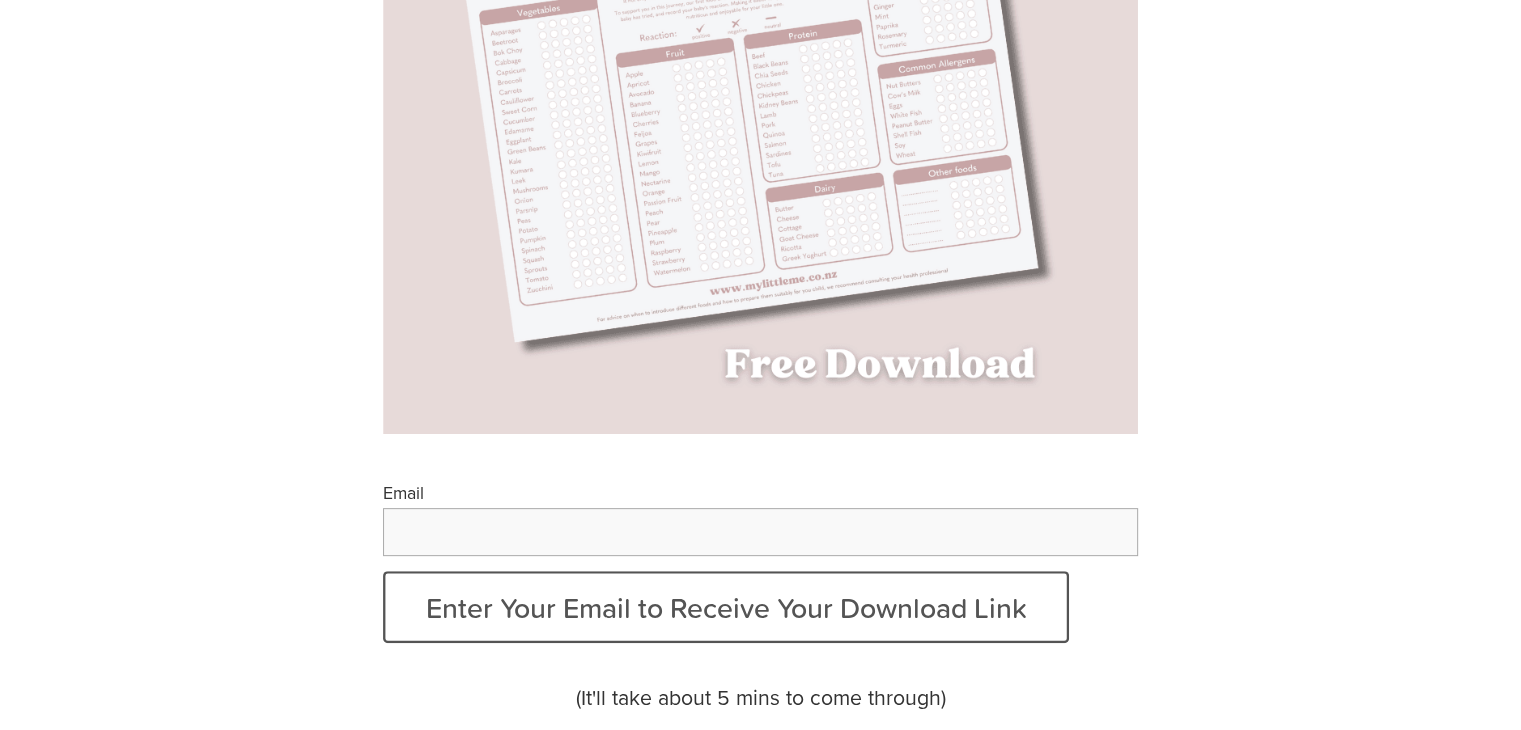 click on "Email" at bounding box center [761, 532] 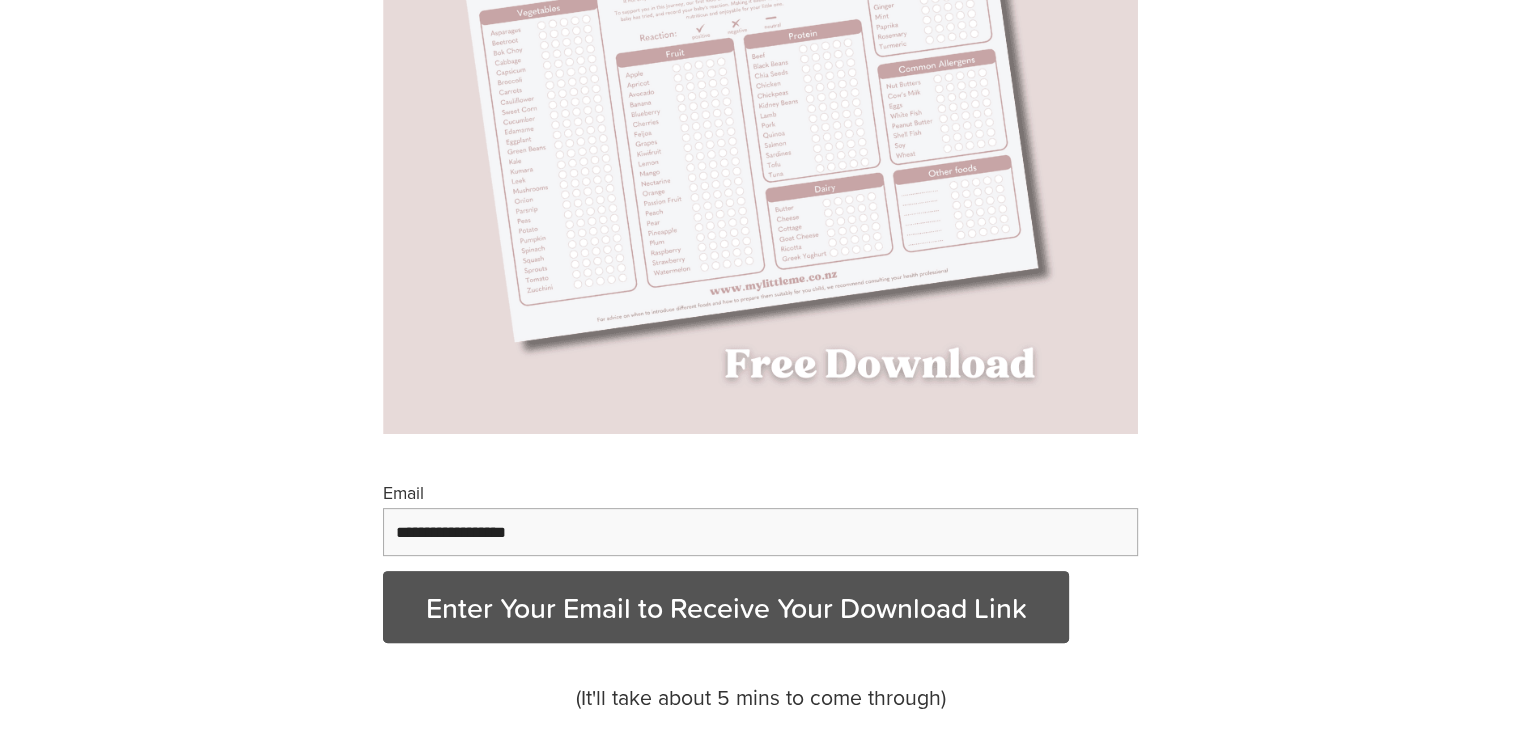 type on "**********" 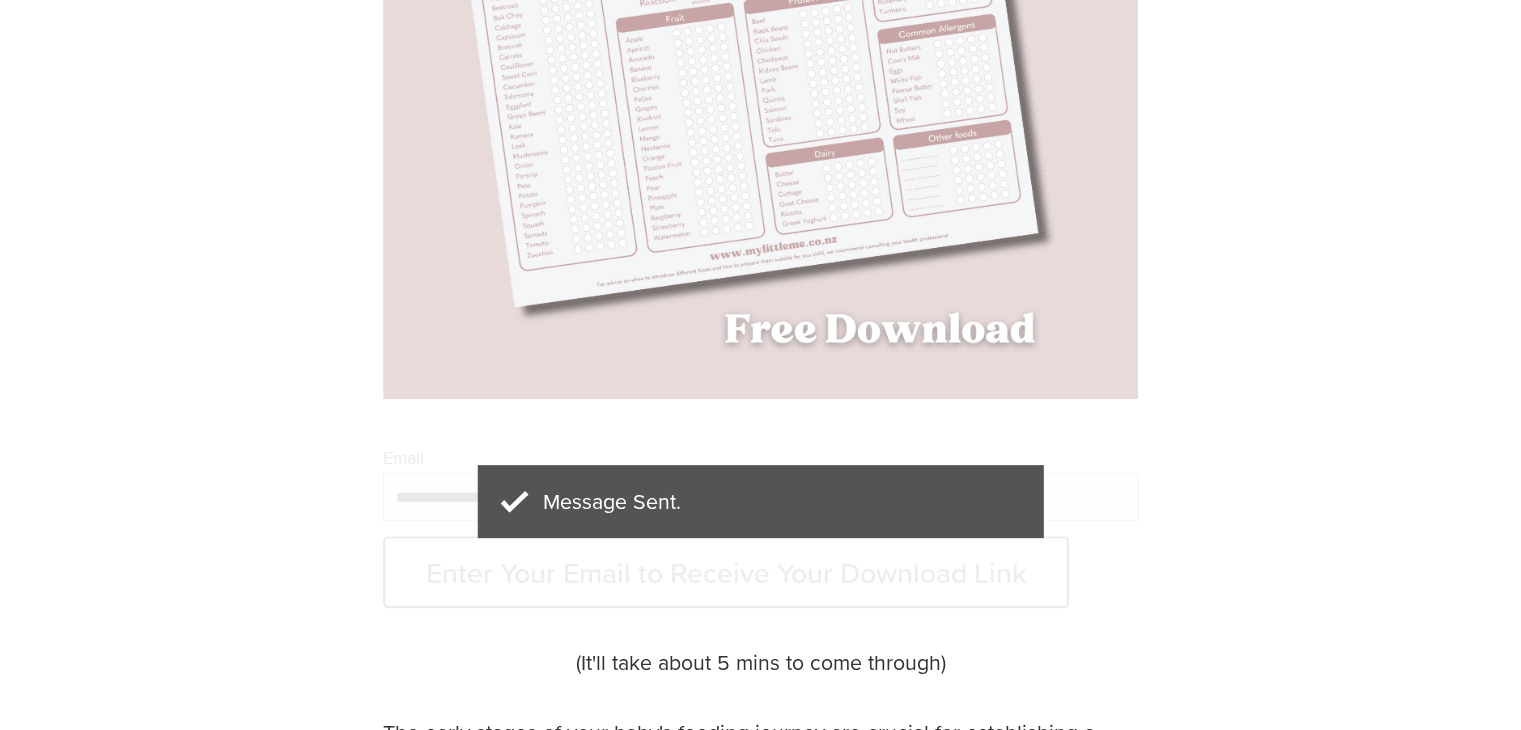 scroll, scrollTop: 600, scrollLeft: 0, axis: vertical 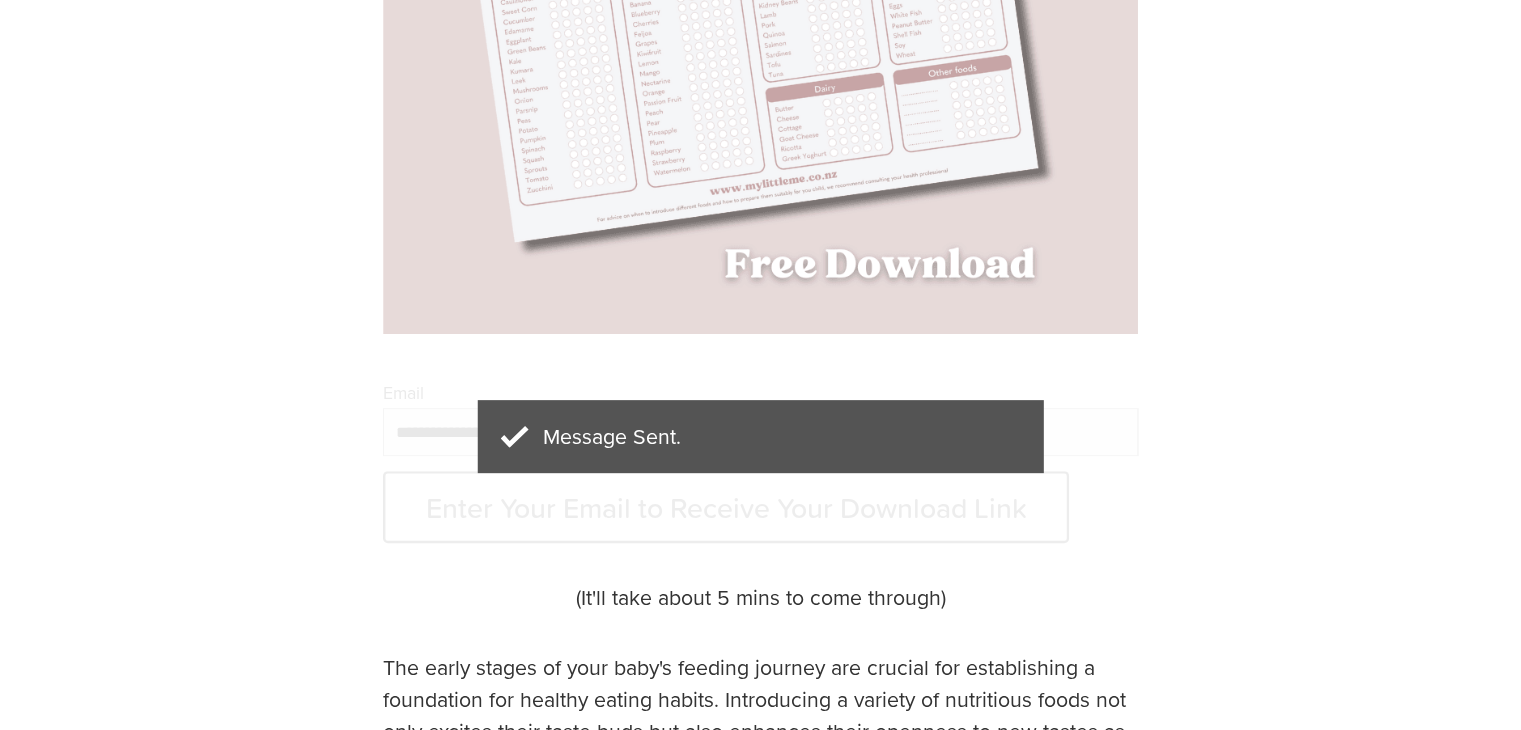 click at bounding box center (761, 463) 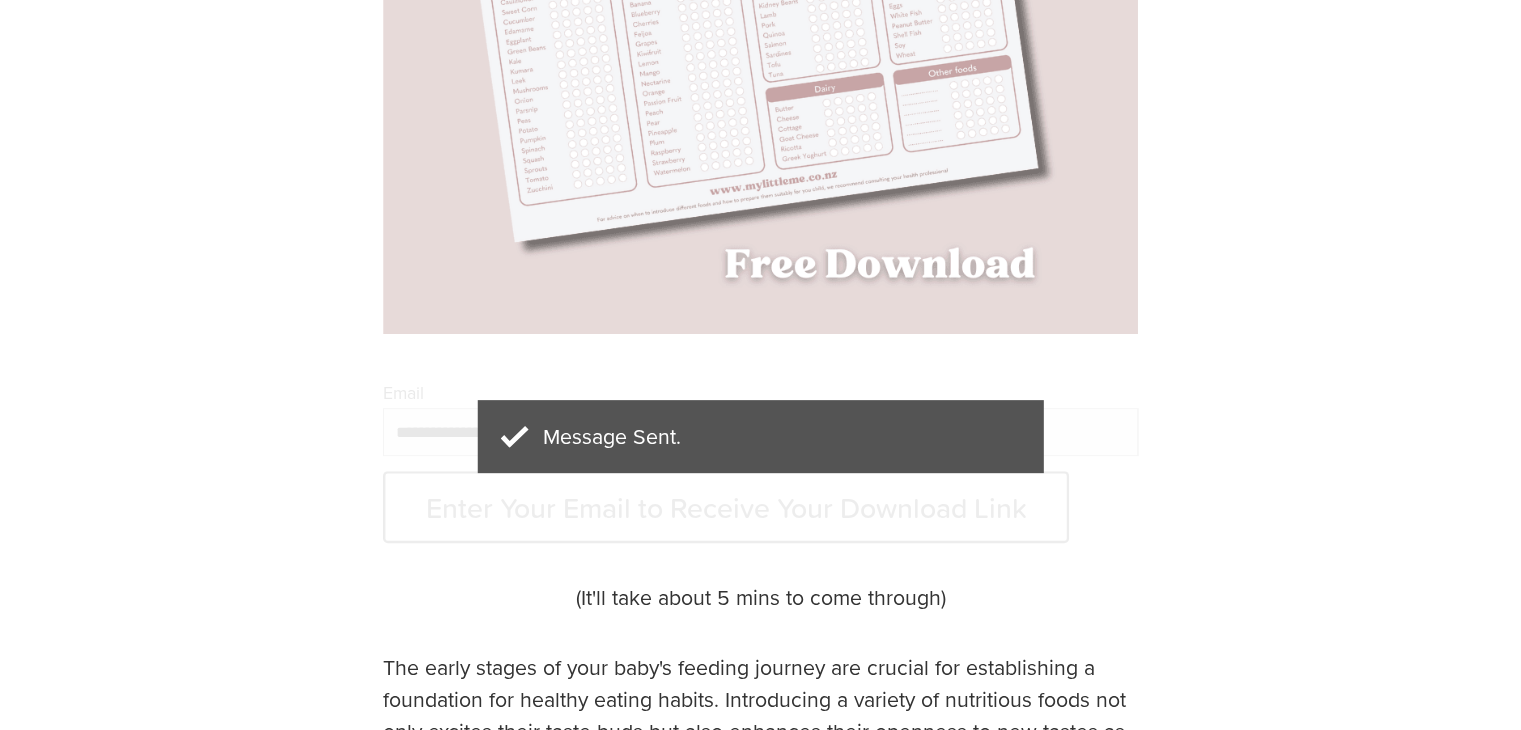 scroll, scrollTop: 100, scrollLeft: 0, axis: vertical 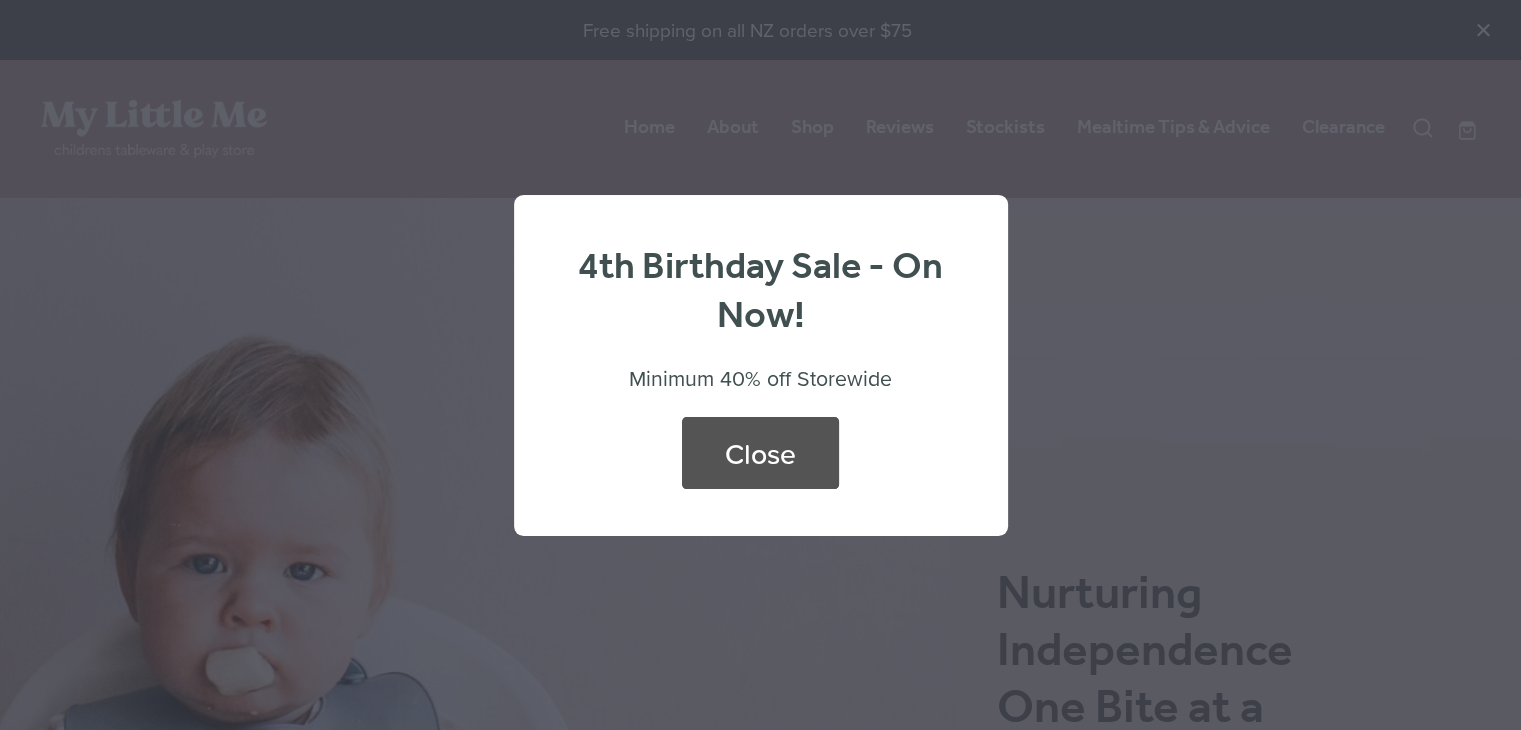 click on "Close" at bounding box center [760, 453] 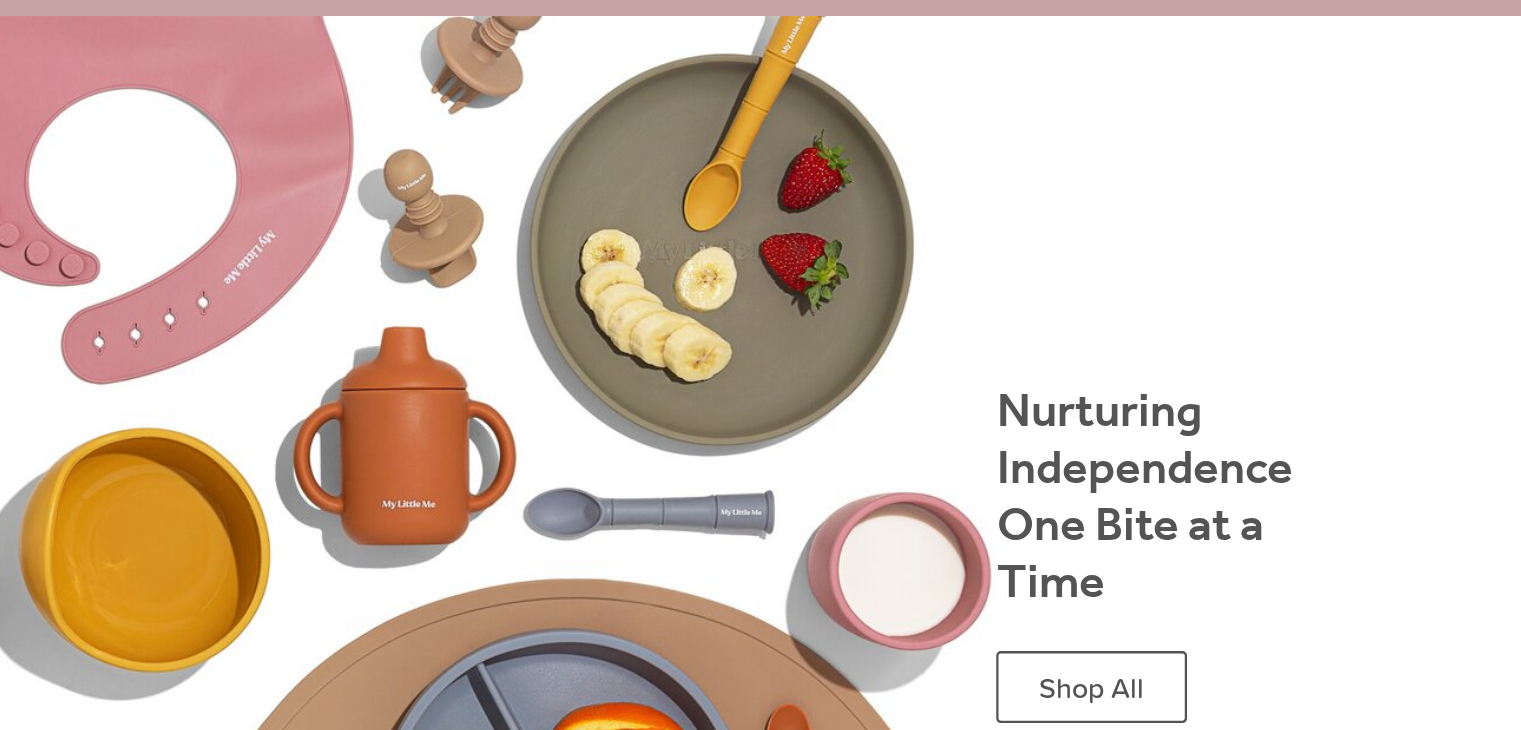 scroll, scrollTop: 0, scrollLeft: 0, axis: both 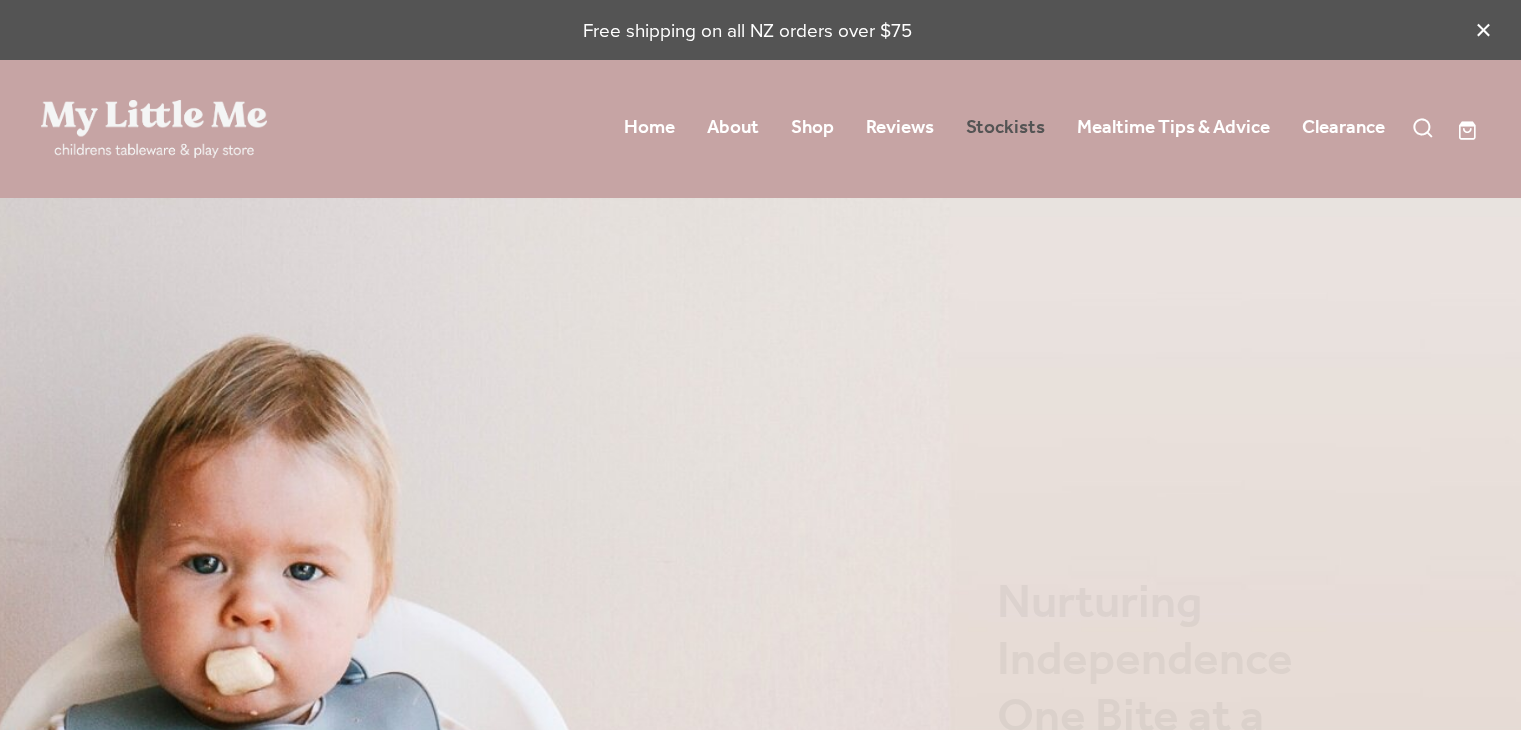 click on "Stockists" at bounding box center (1005, 128) 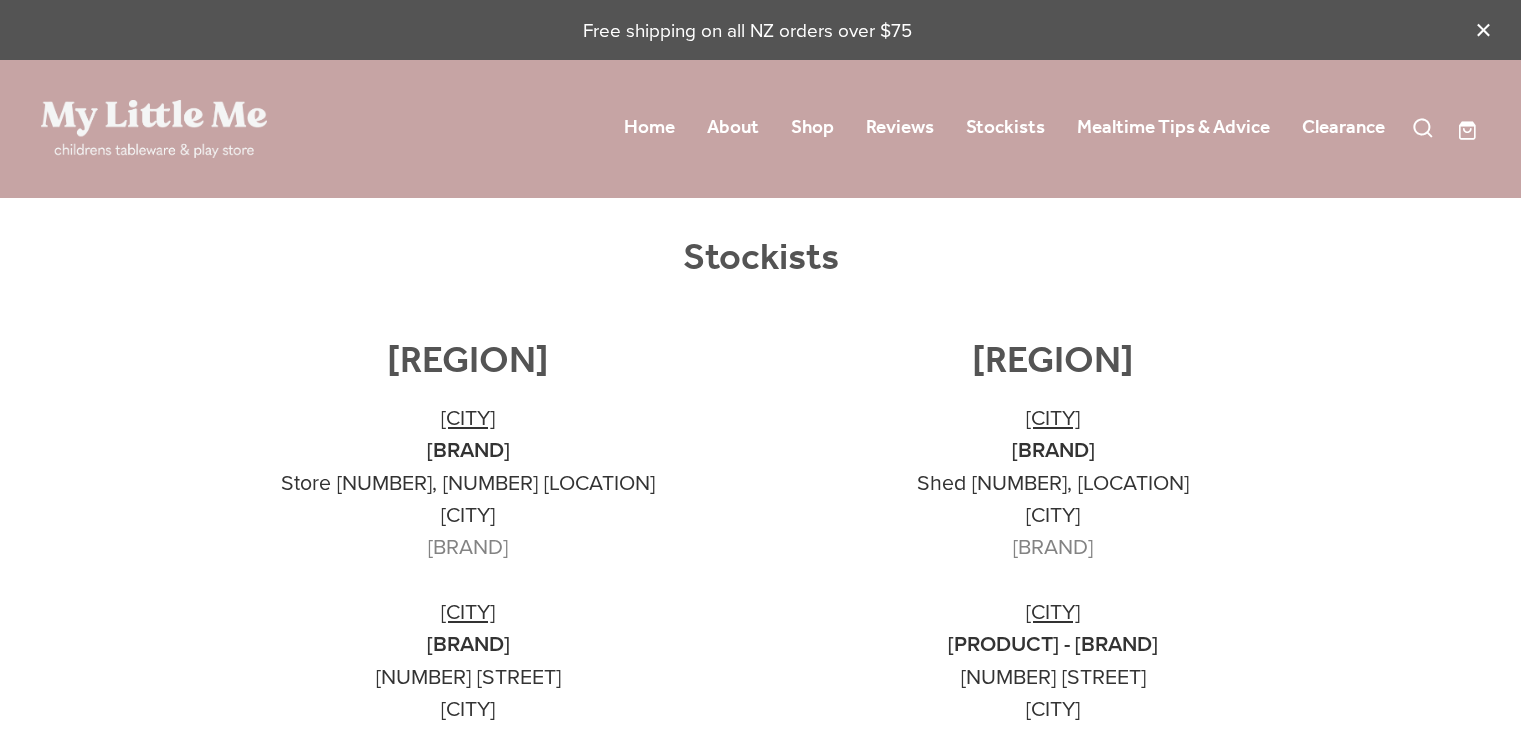 scroll, scrollTop: 0, scrollLeft: 0, axis: both 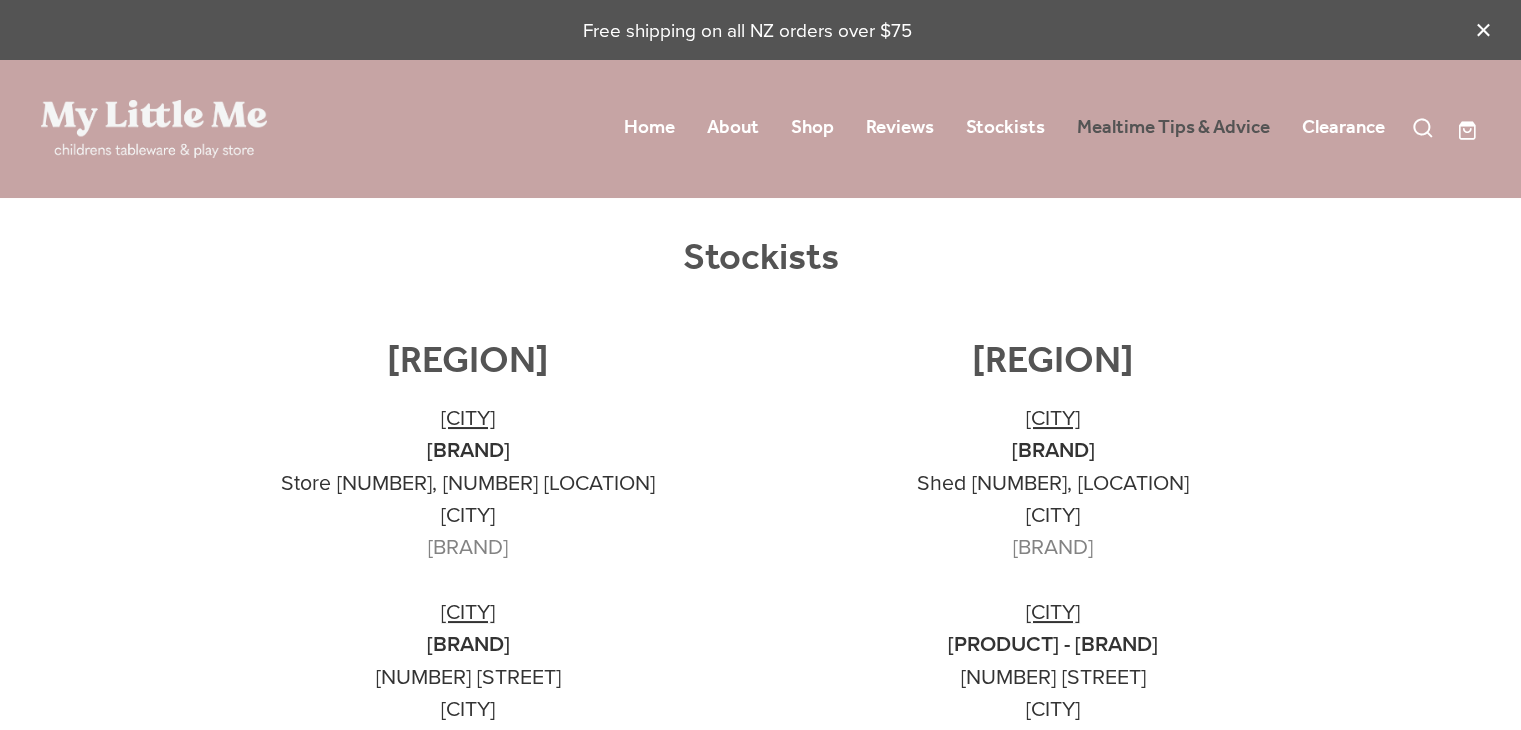 click on "Mealtime Tips & Advice" at bounding box center (1173, 128) 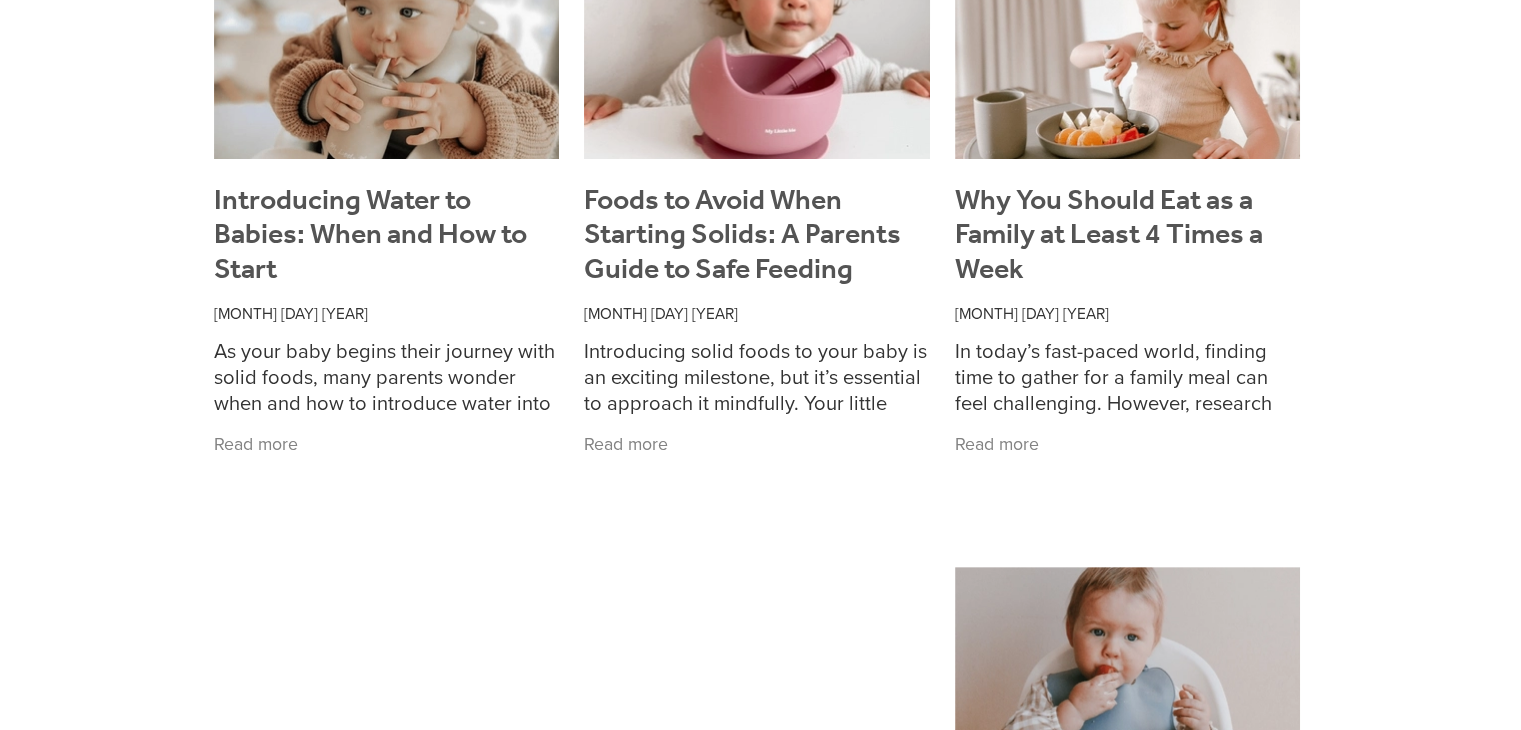 scroll, scrollTop: 0, scrollLeft: 0, axis: both 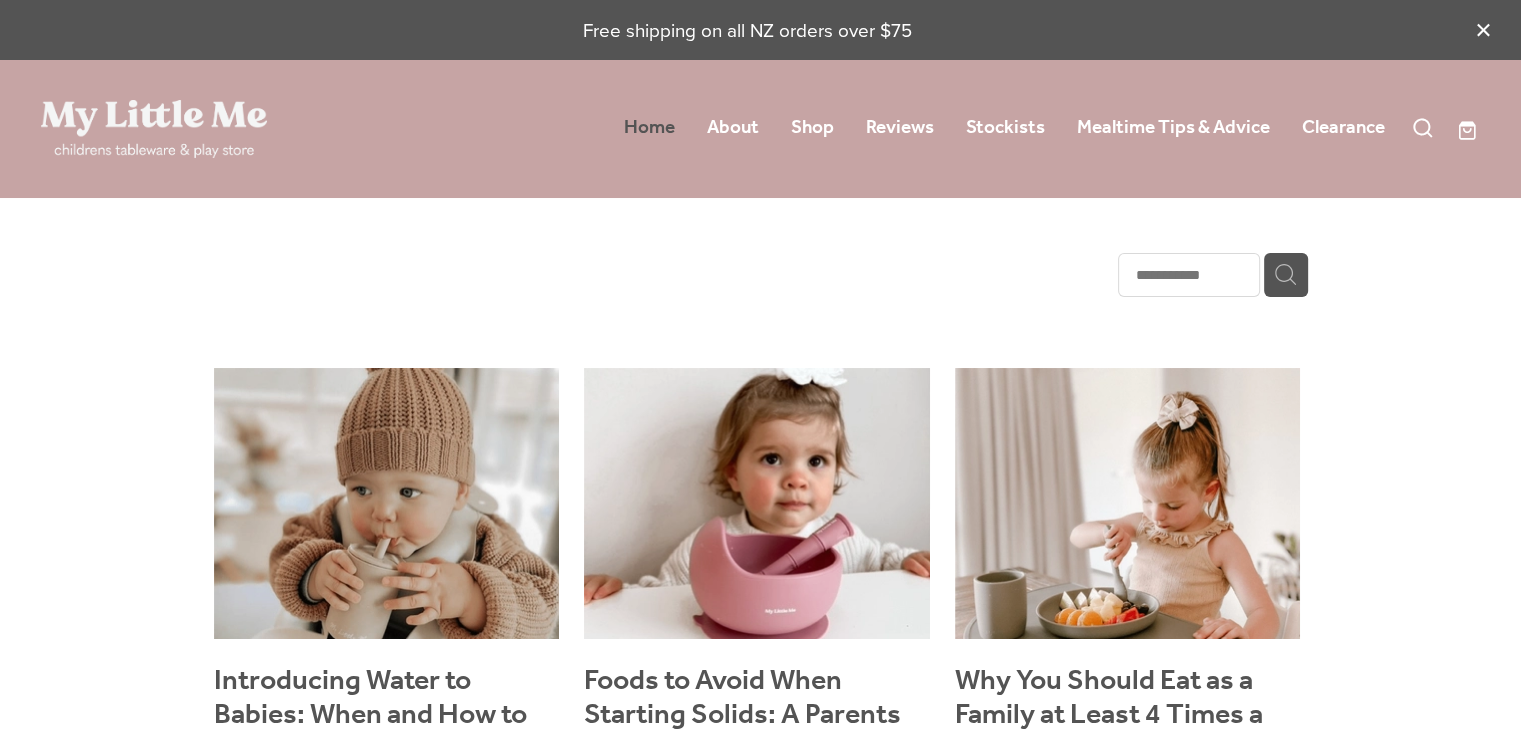 click on "Home" at bounding box center (649, 128) 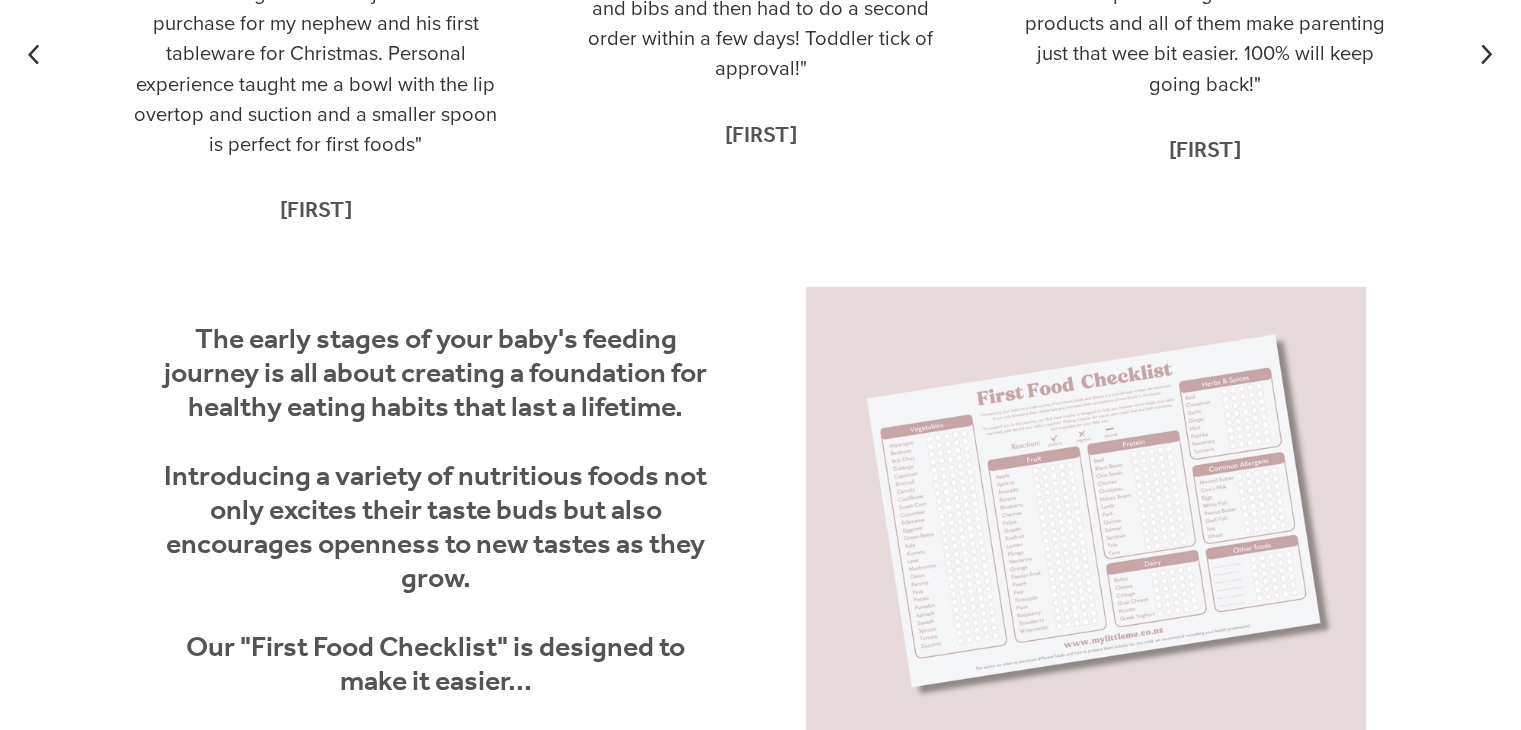 scroll, scrollTop: 3900, scrollLeft: 0, axis: vertical 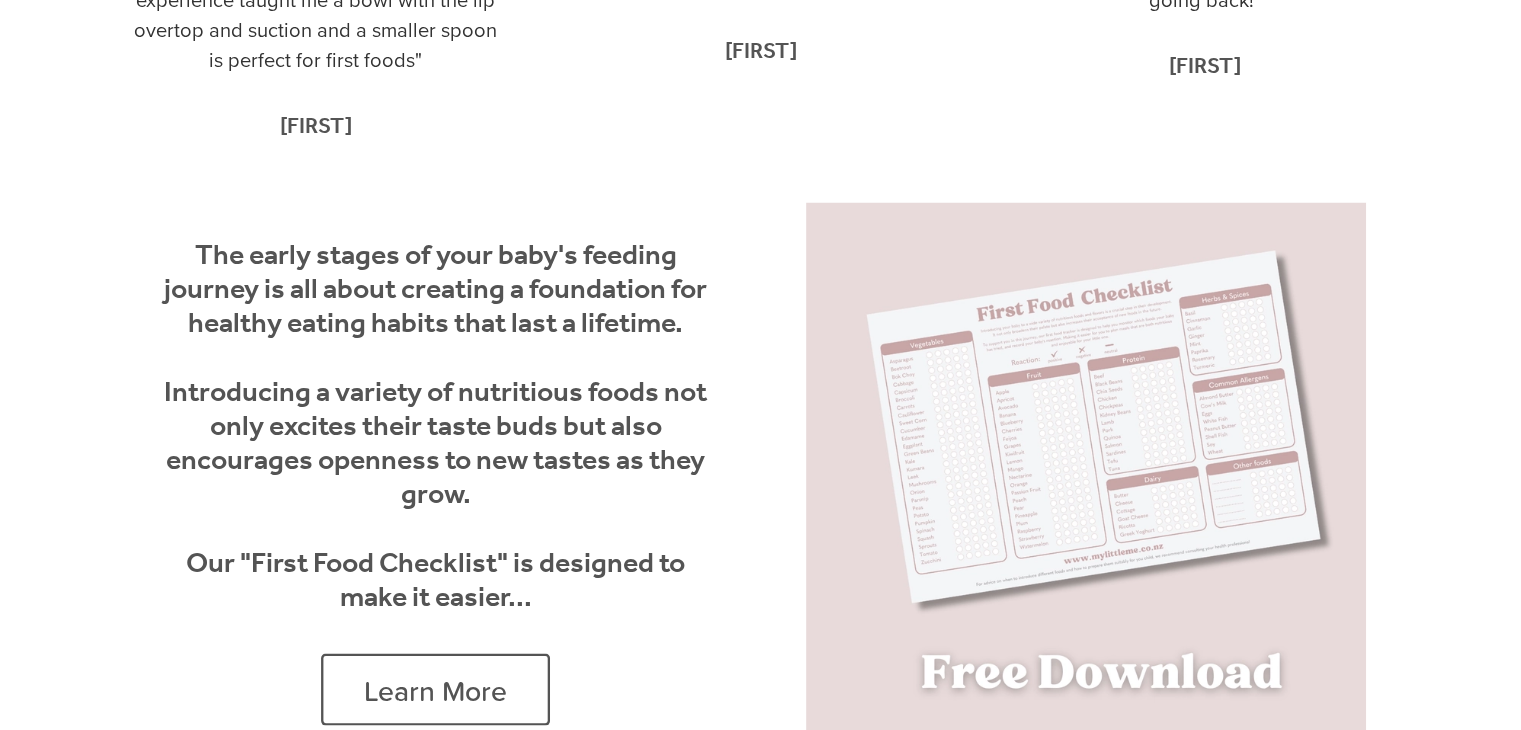 click at bounding box center [1086, 483] 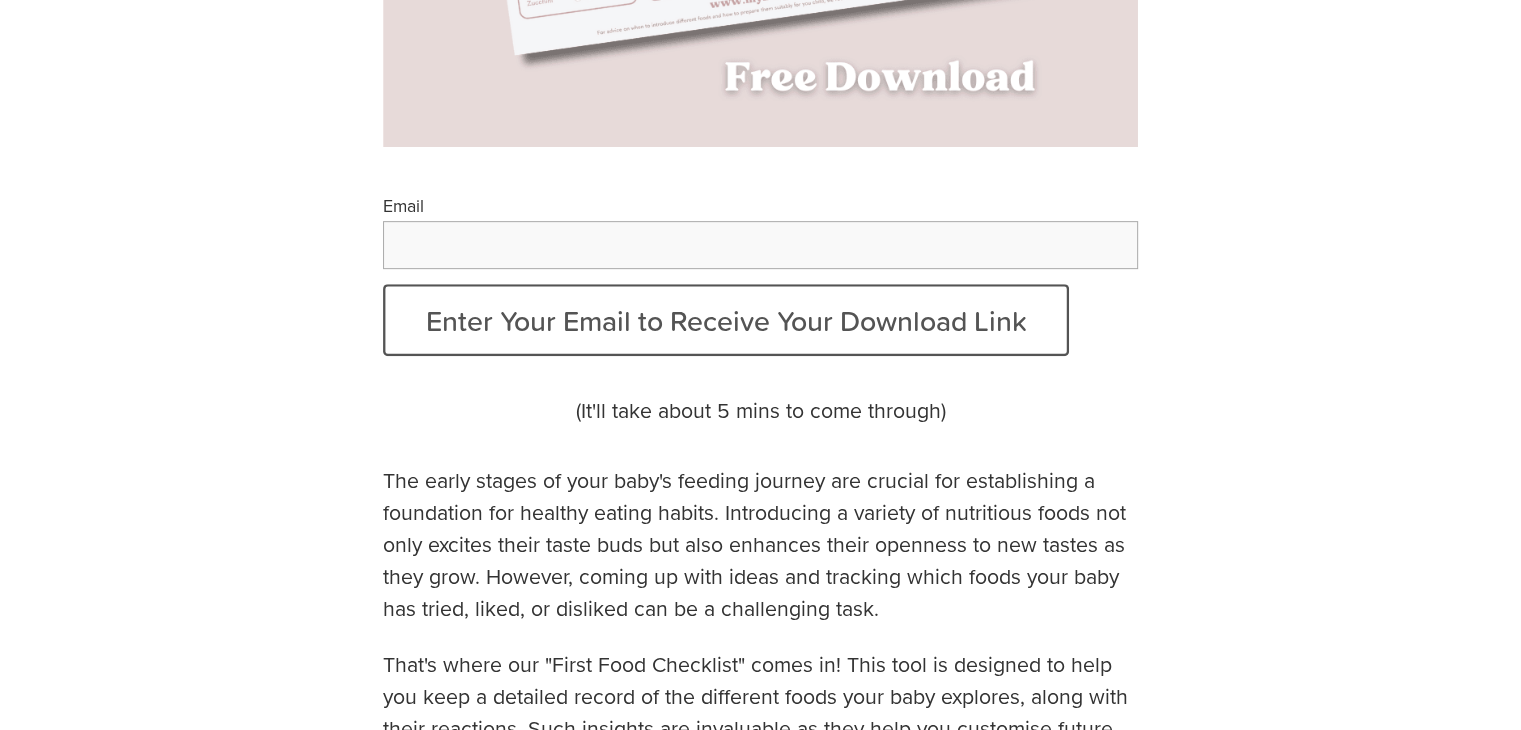 scroll, scrollTop: 800, scrollLeft: 0, axis: vertical 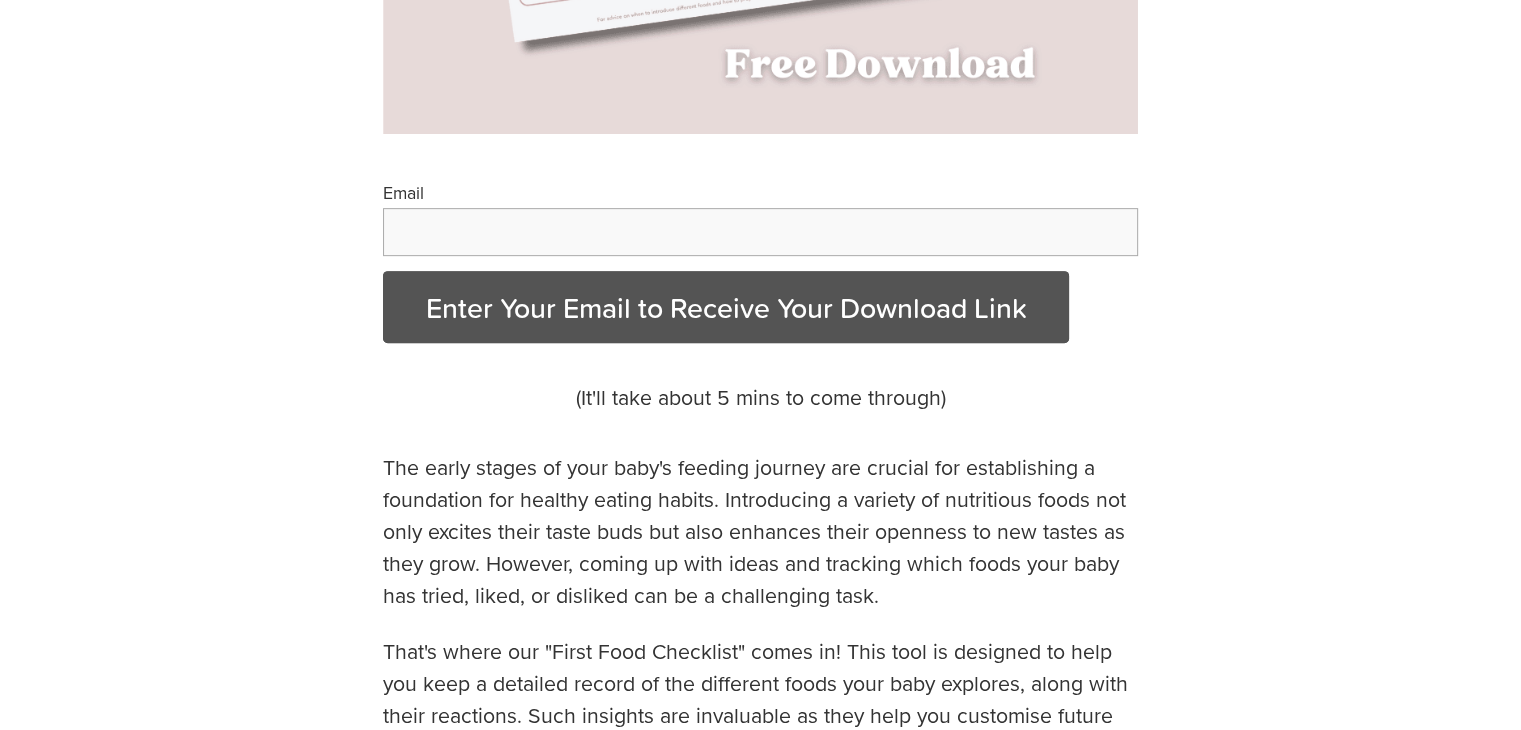 click on "Enter Your Email to Receive Your Download Link" at bounding box center [726, 307] 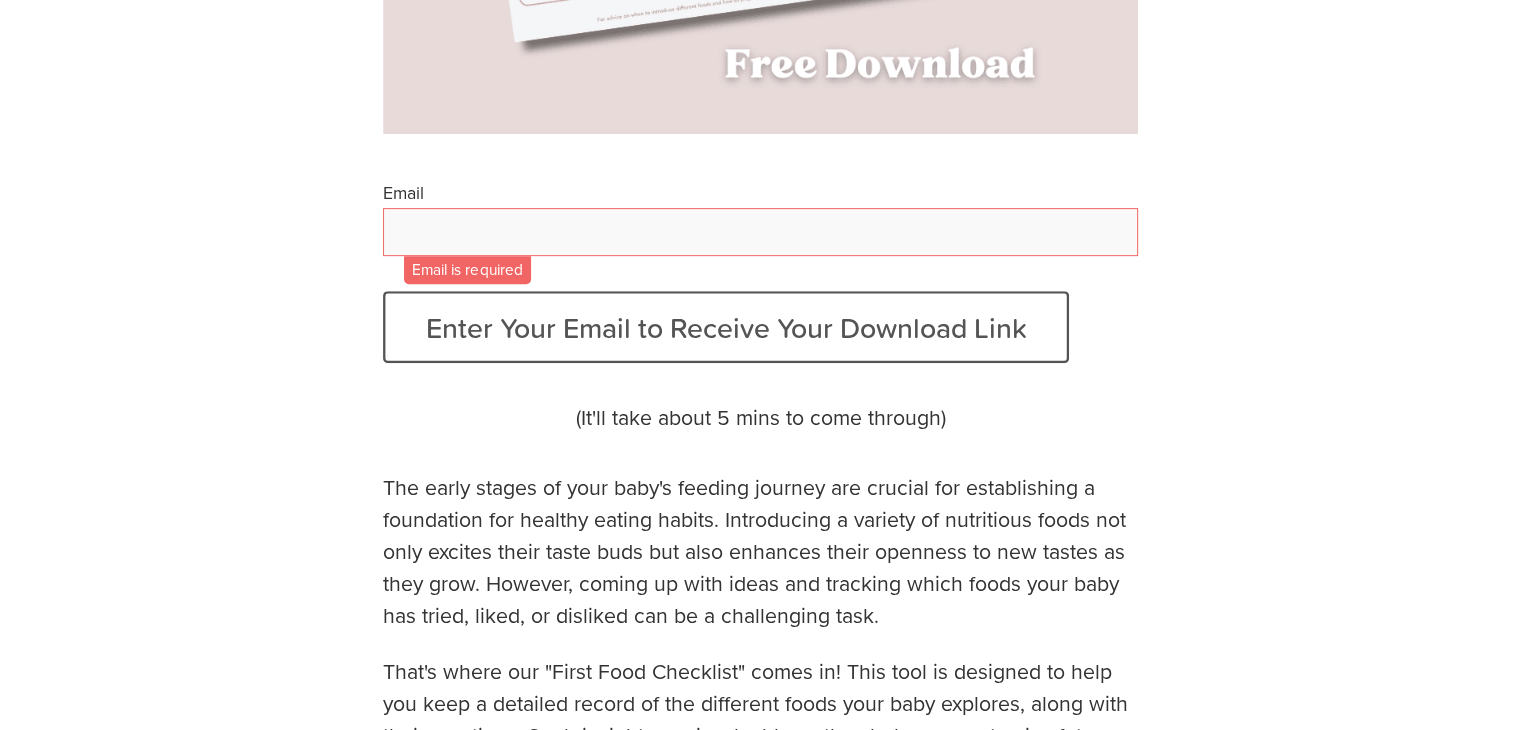 click on "Email" at bounding box center (761, 232) 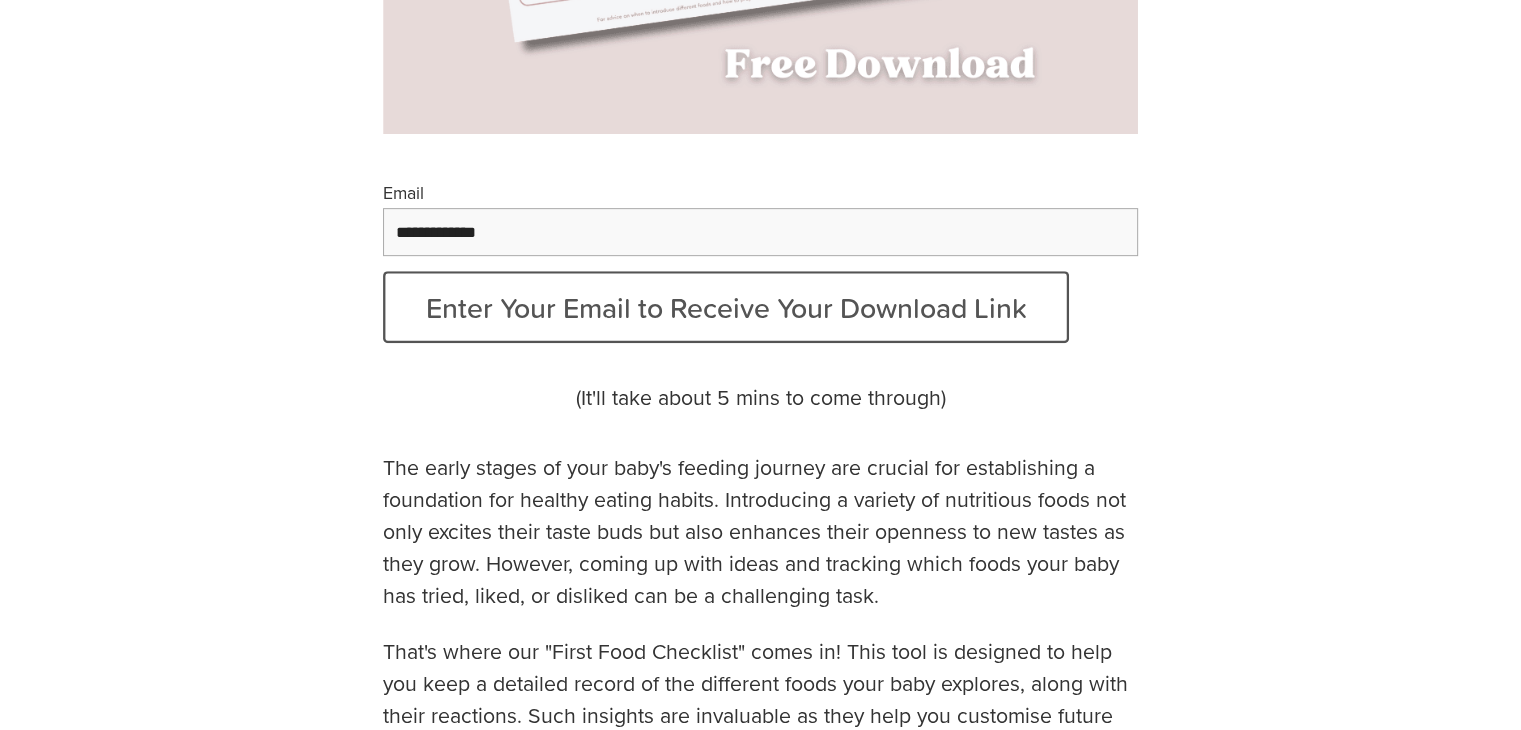 type on "**********" 